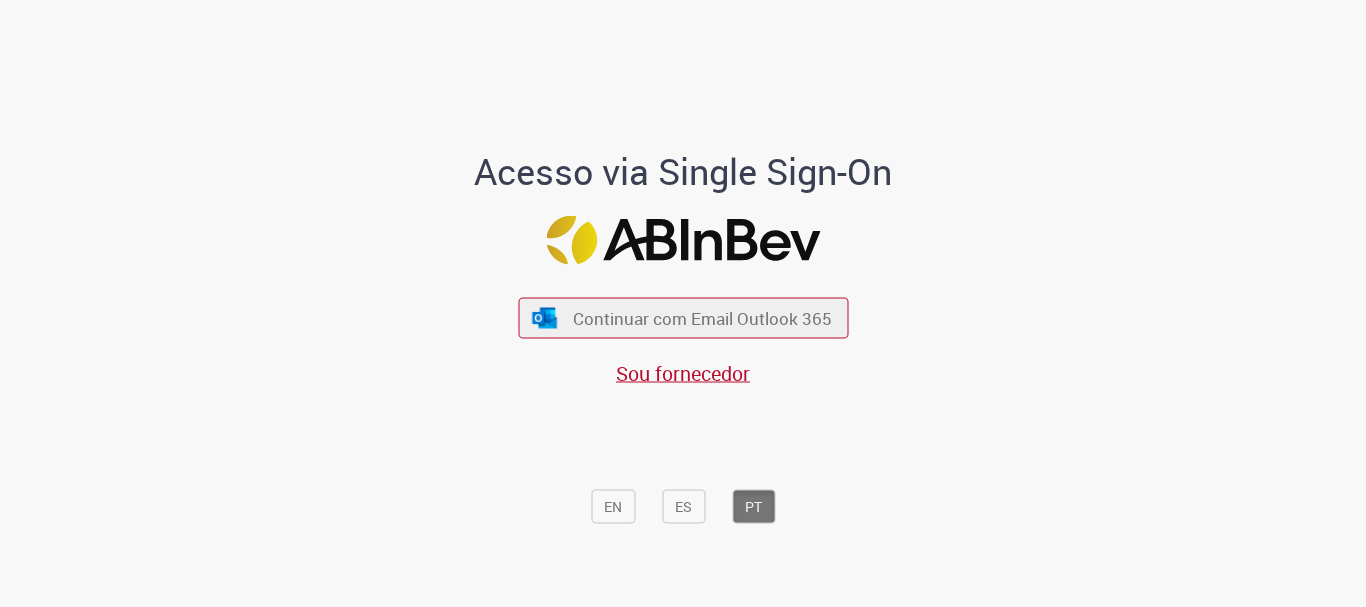 scroll, scrollTop: 0, scrollLeft: 0, axis: both 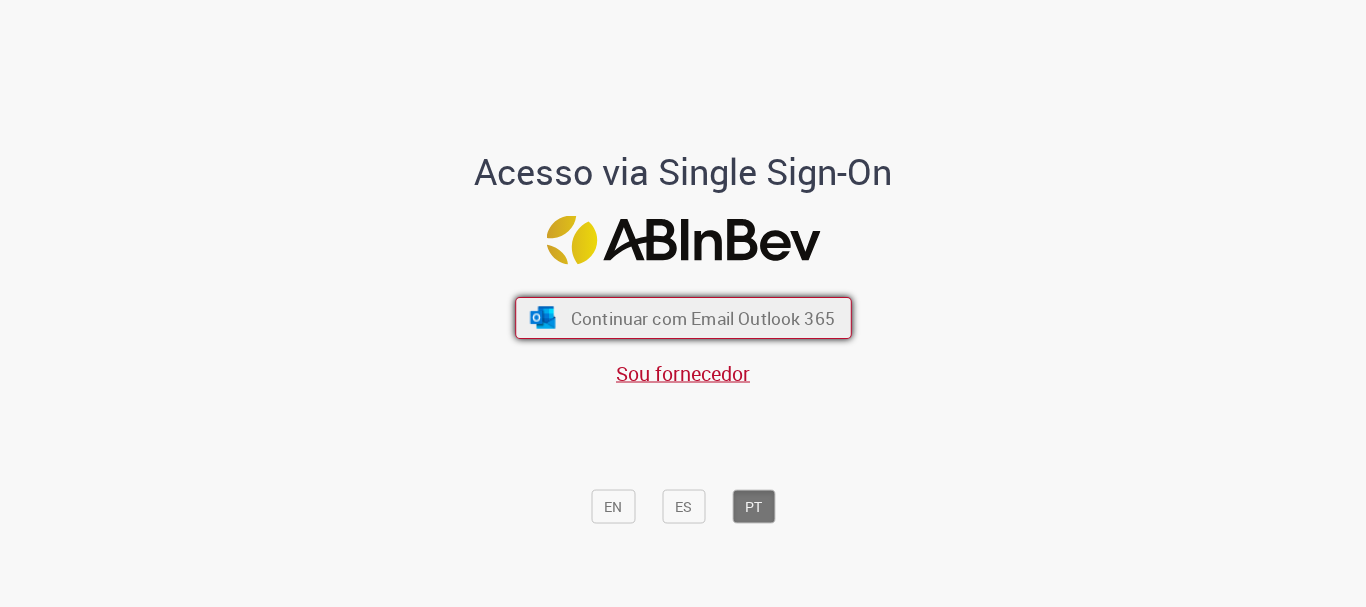click on "Continuar com Email Outlook 365" at bounding box center (702, 318) 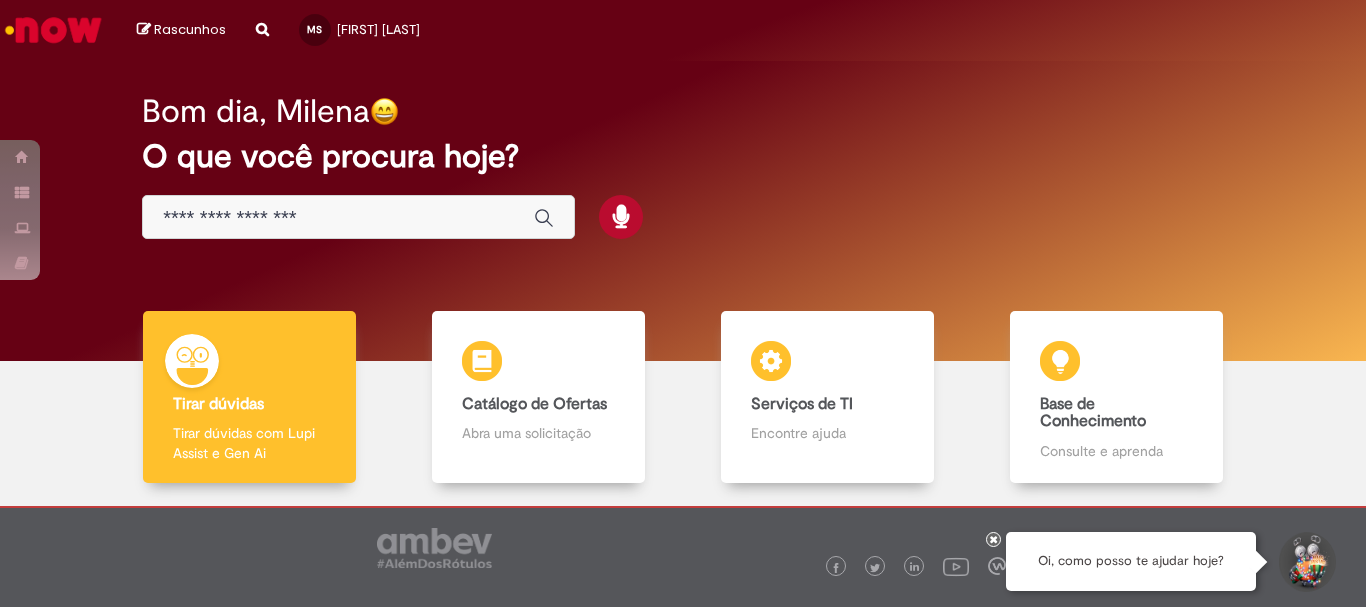 scroll, scrollTop: 0, scrollLeft: 0, axis: both 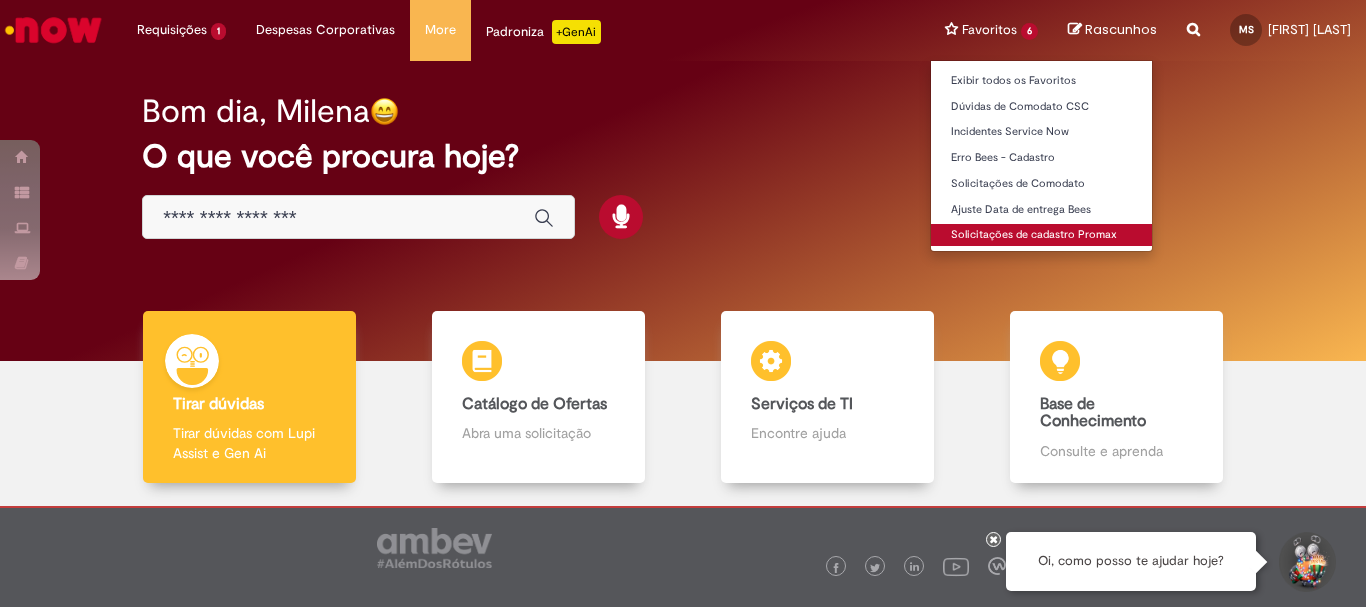 click on "Solicitações de cadastro Promax" at bounding box center [1041, 235] 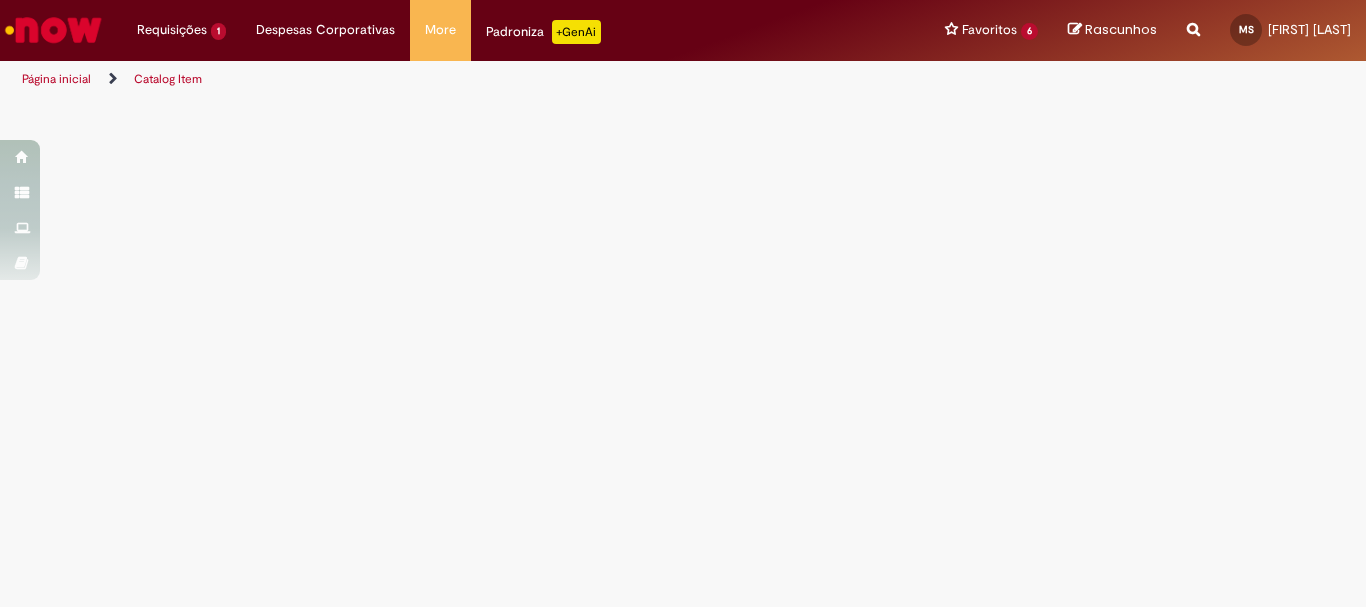 scroll, scrollTop: 0, scrollLeft: 0, axis: both 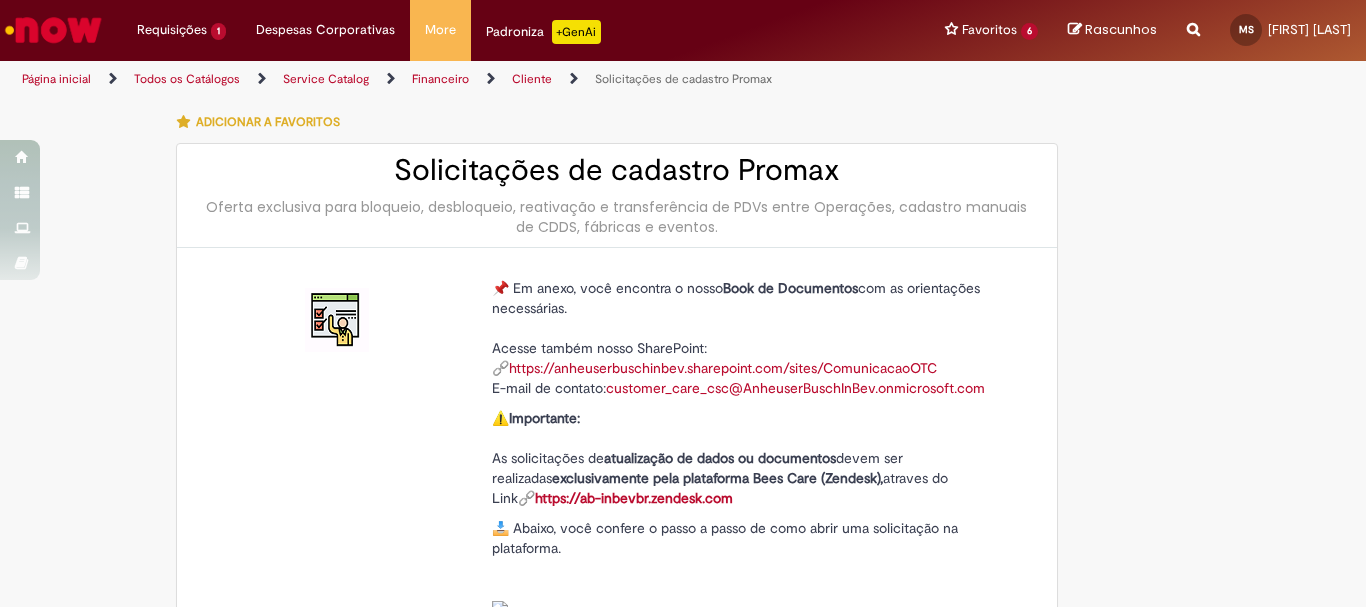 type on "**********" 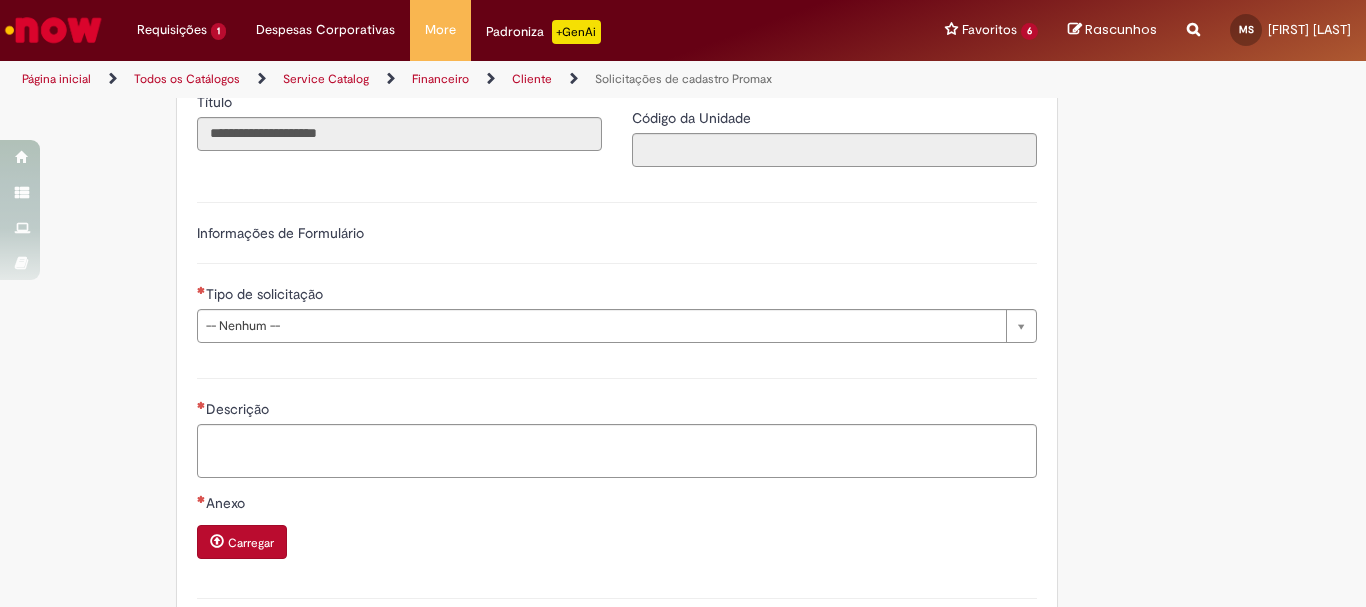 scroll, scrollTop: 900, scrollLeft: 0, axis: vertical 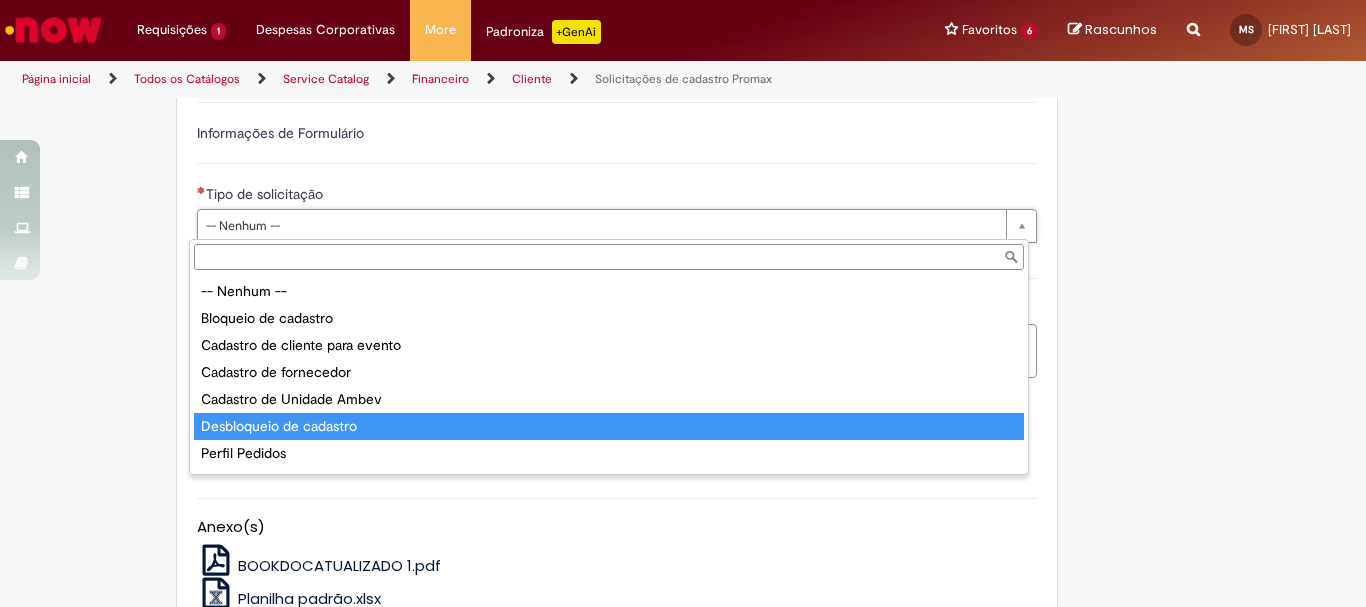 type on "**********" 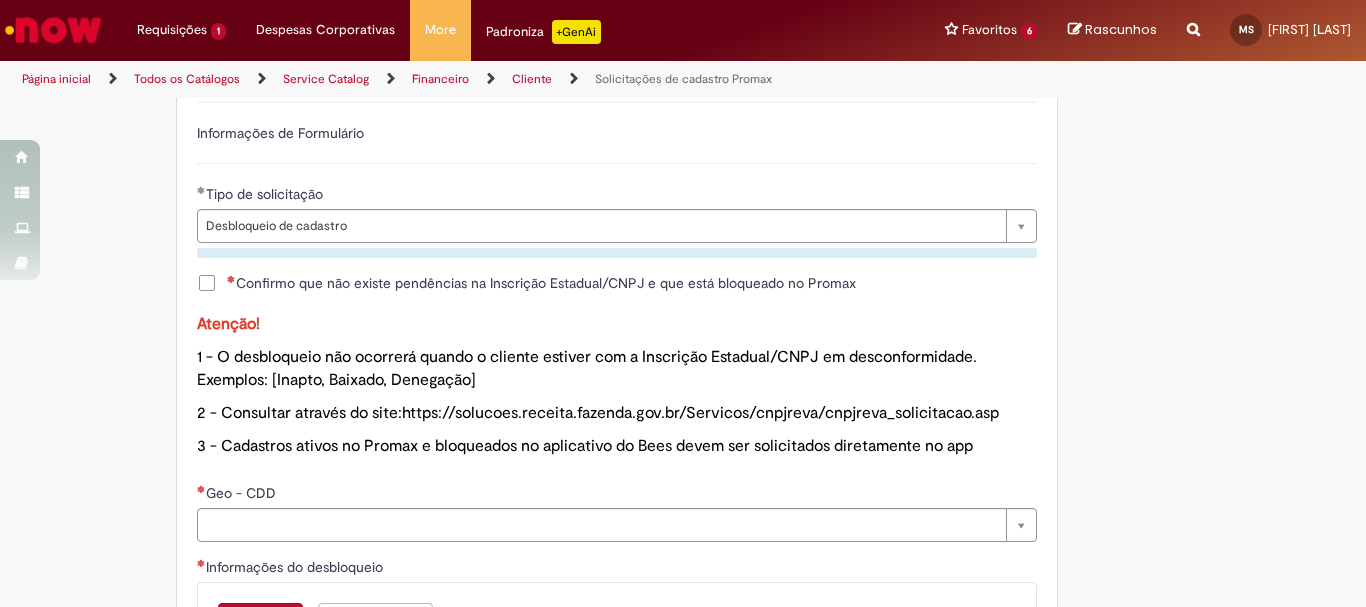 click on "Confirmo que não existe pendências na Inscrição Estadual/CNPJ e que está bloqueado no Promax" at bounding box center (617, 285) 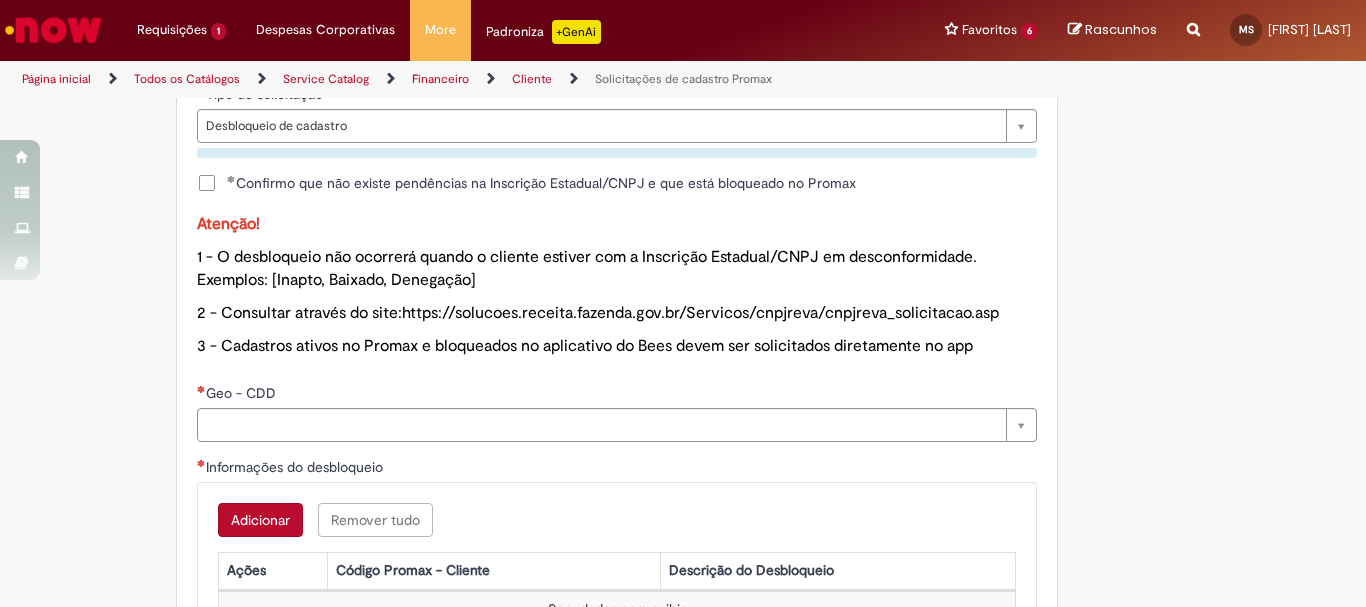 scroll, scrollTop: 1200, scrollLeft: 0, axis: vertical 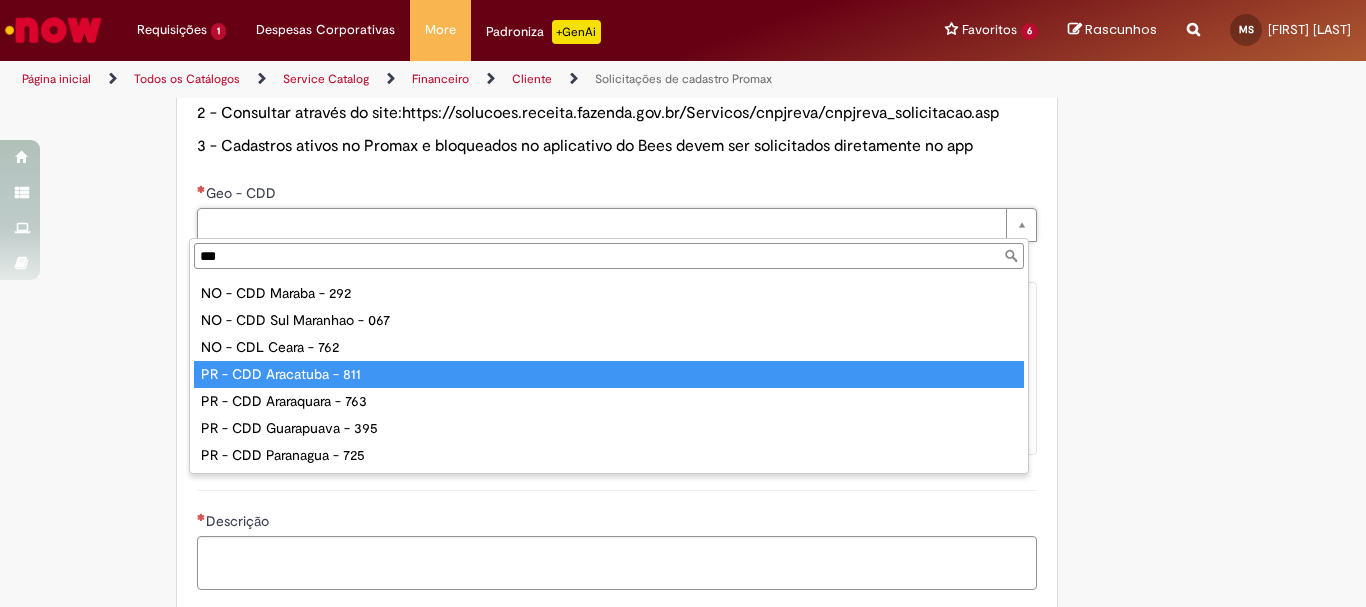 type on "***" 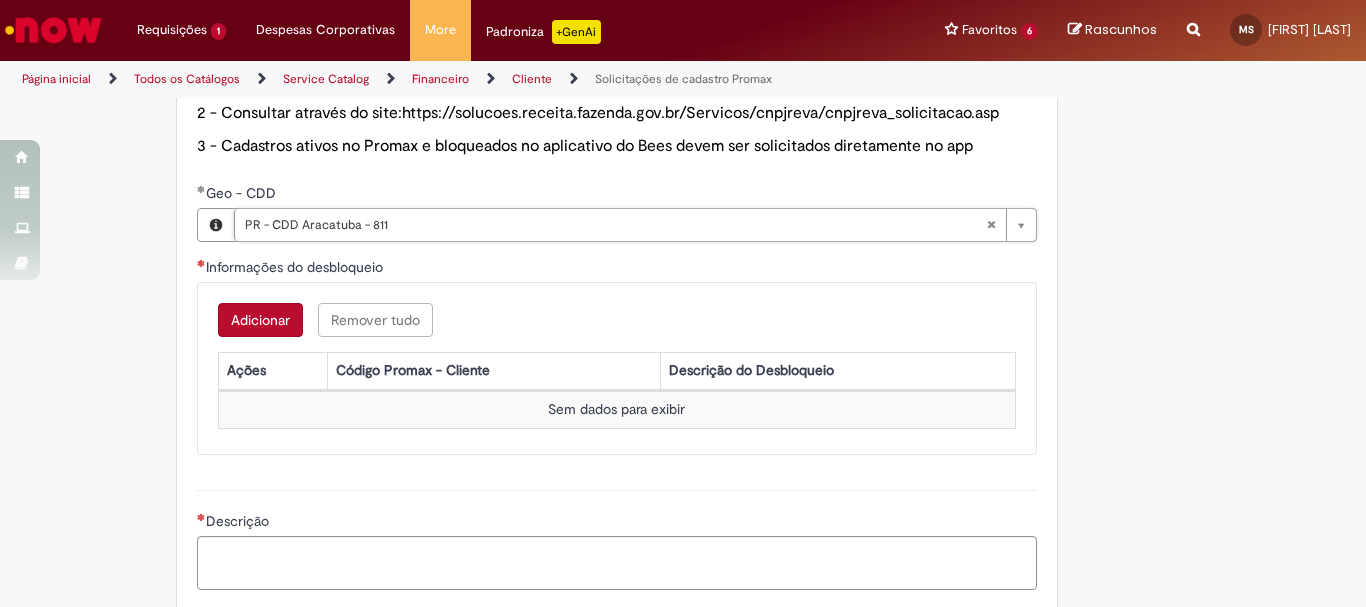 click on "Adicionar a Favoritos
Solicitações de cadastro Promax
Oferta exclusiva para bloqueio, desbloqueio, reativação e transferência de PDVs entre Operações, cadastro manuais de CDDS, fábricas e eventos.
📌 Em anexo, você encontra o nosso  Book de Documentos  com as orientações necessárias. Acesse também nosso SharePoint: 🔗  https://anheuserbuschinbev.sharepoint.com/sites/ComunicacaoOTC E-mail de contato:   [EMAIL]
⚠️  Importante: As solicitações de  atualização de dados ou documentos  devem ser realizadas  exclusivamente pela plataforma Bees Care (Zendesk),  atraves do Link 🔗  https://ab-inbevbr.zendesk.com
📥 Abaixo, você confere o passo a passo de como abrir uma solicitação na plataforma.
SAP Interim Country Code ** Favorecido" at bounding box center (585, -73) 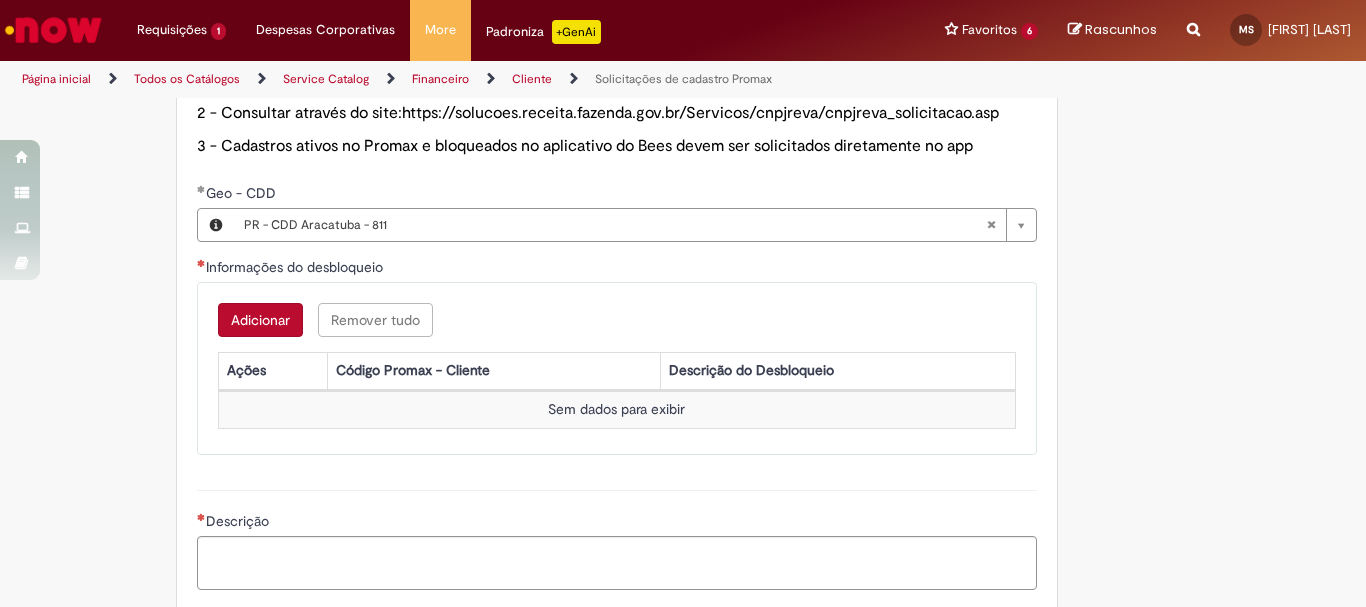 click on "Adicionar" at bounding box center [260, 320] 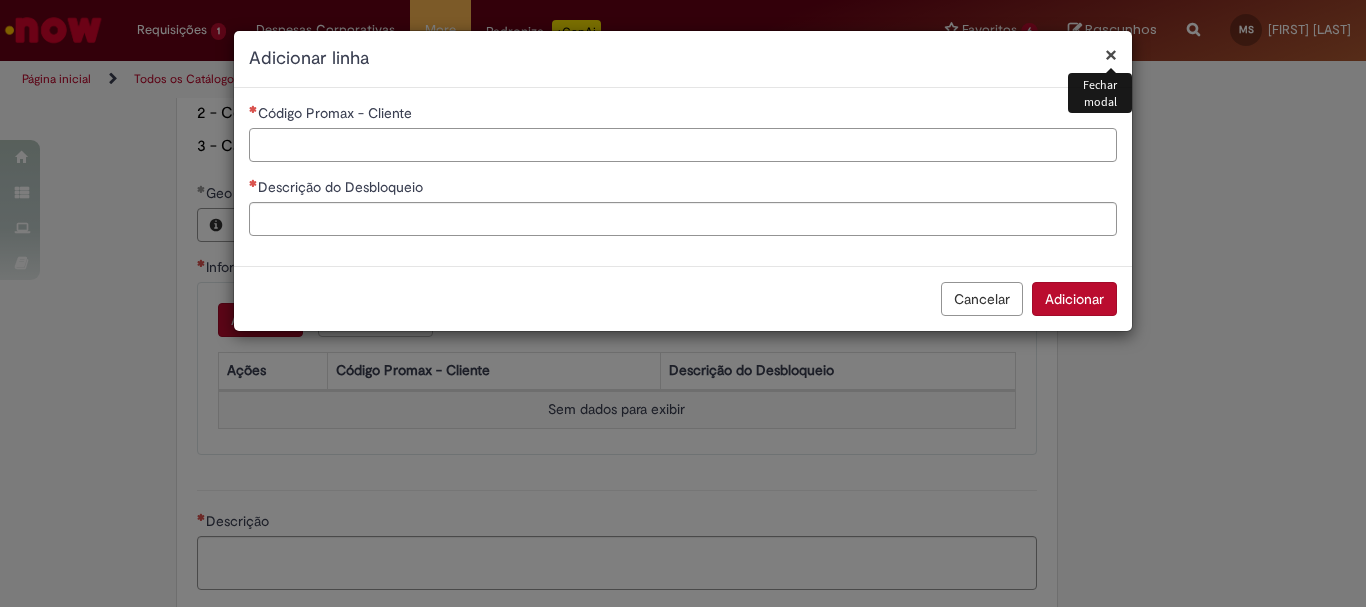 click on "Código Promax - Cliente" at bounding box center [683, 145] 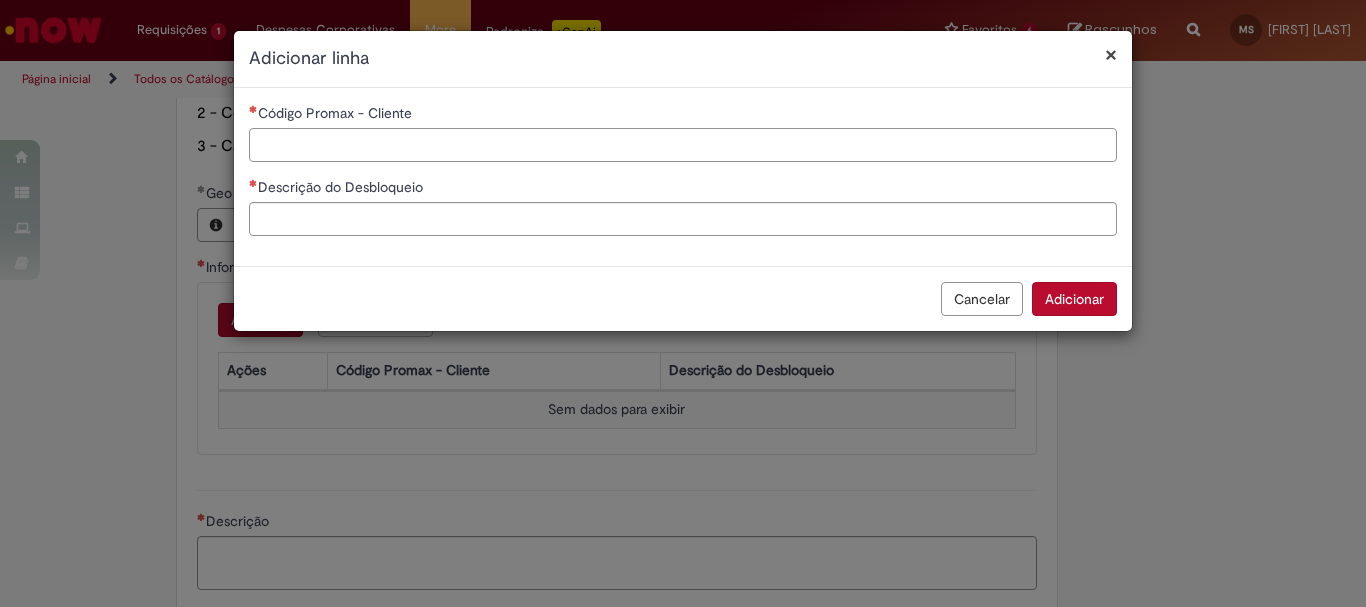click on "Código Promax - Cliente" at bounding box center (683, 145) 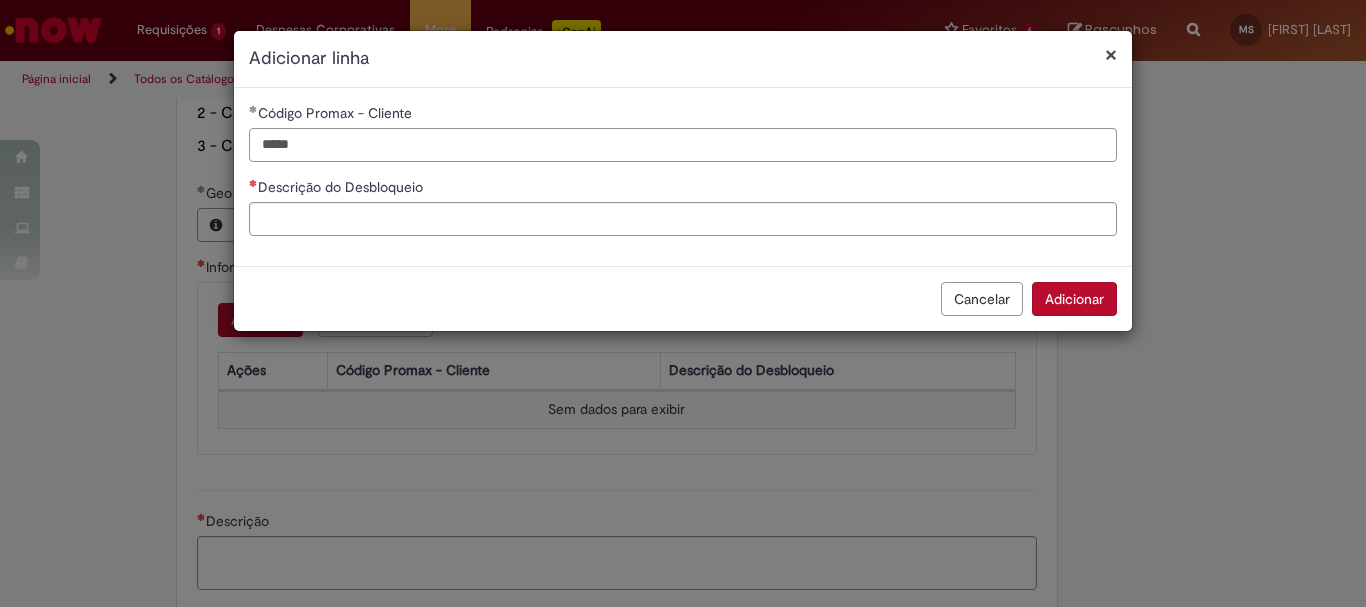 type on "*****" 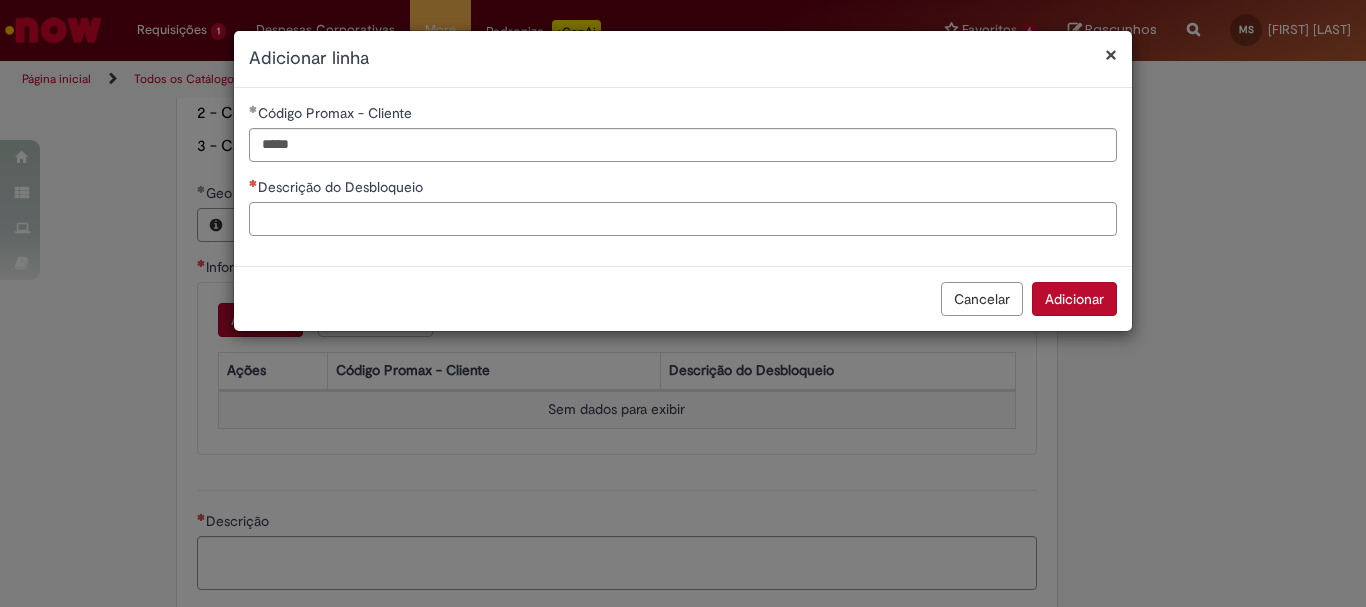 click on "Descrição do Desbloqueio" at bounding box center [683, 219] 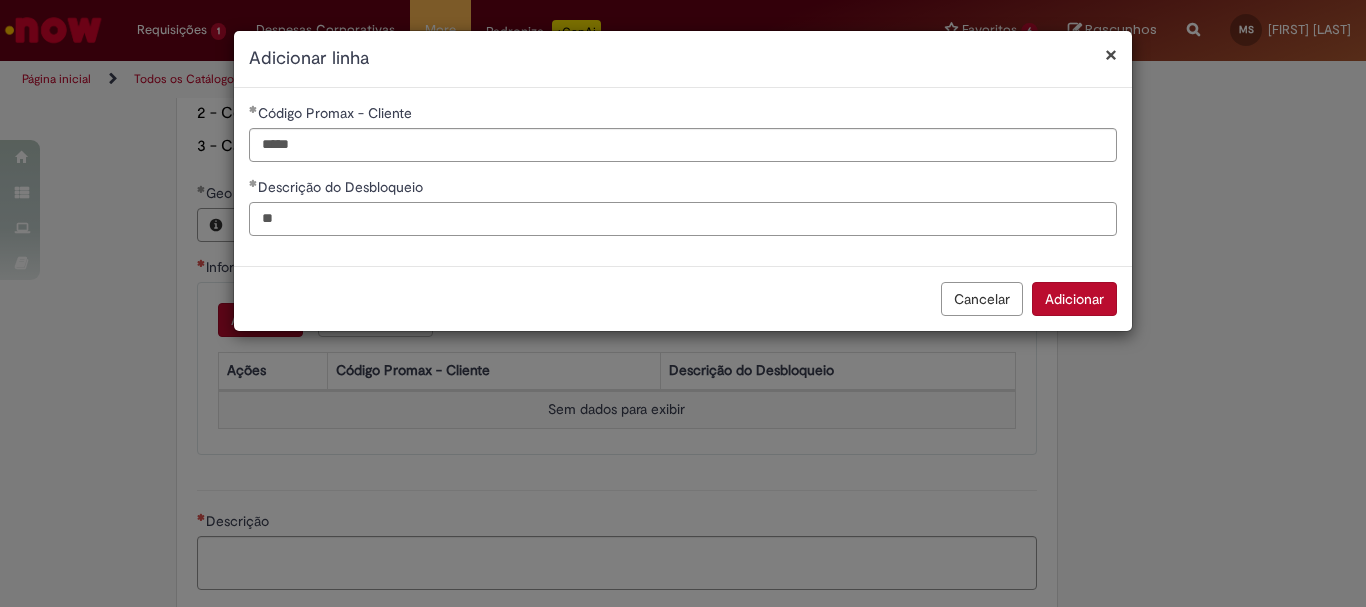type on "*" 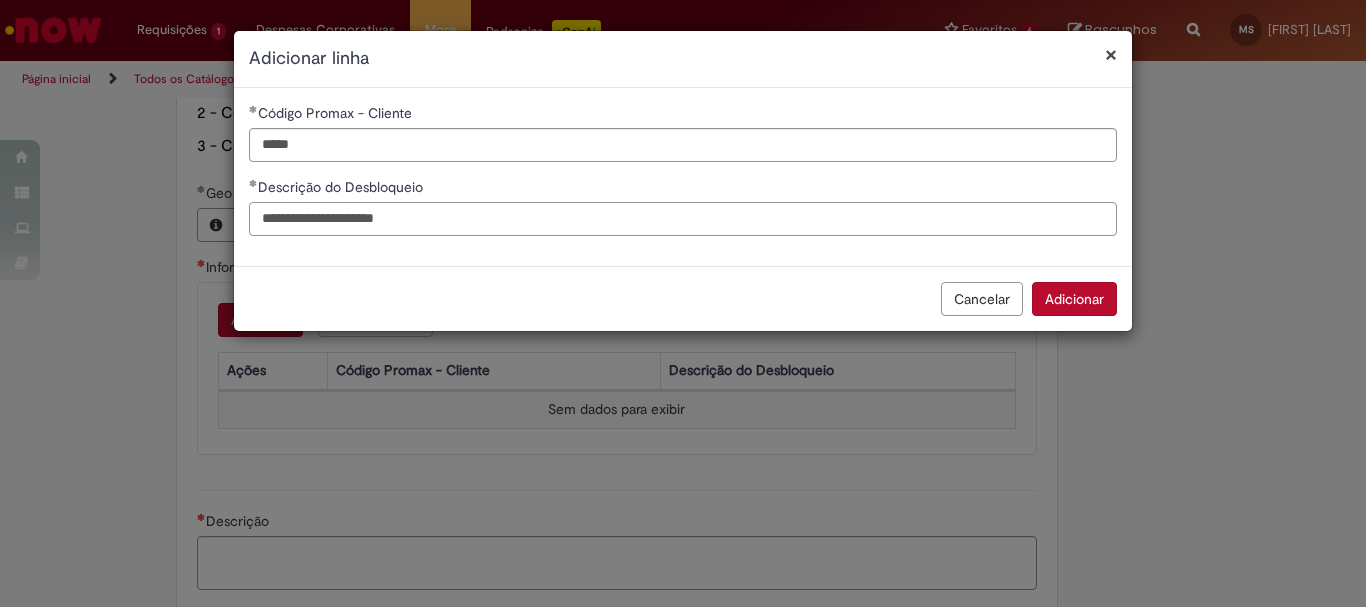 type on "**********" 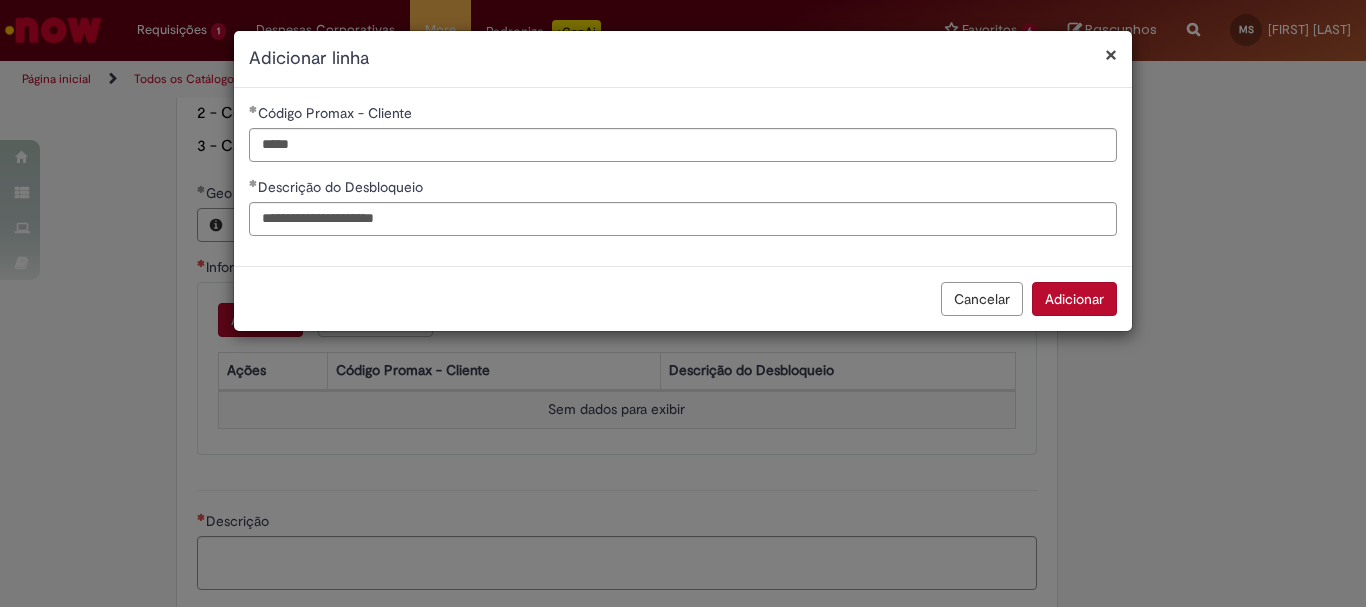 click on "Adicionar" at bounding box center (1074, 299) 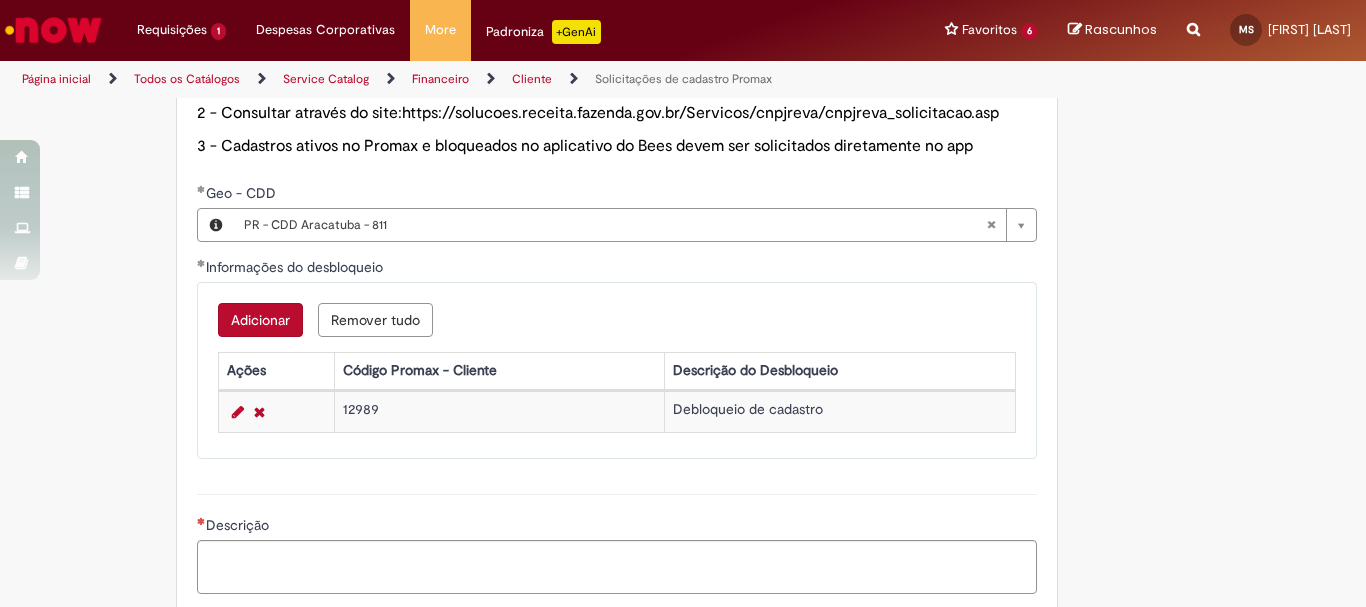scroll, scrollTop: 1300, scrollLeft: 0, axis: vertical 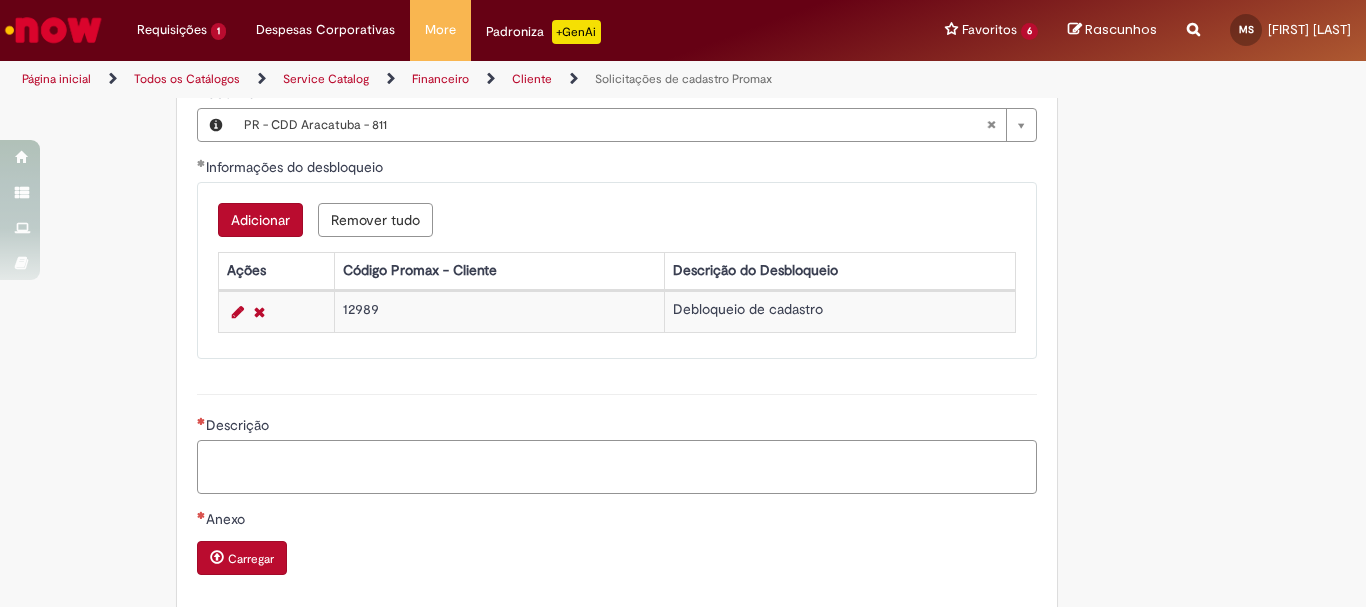 click on "Descrição" at bounding box center [617, 467] 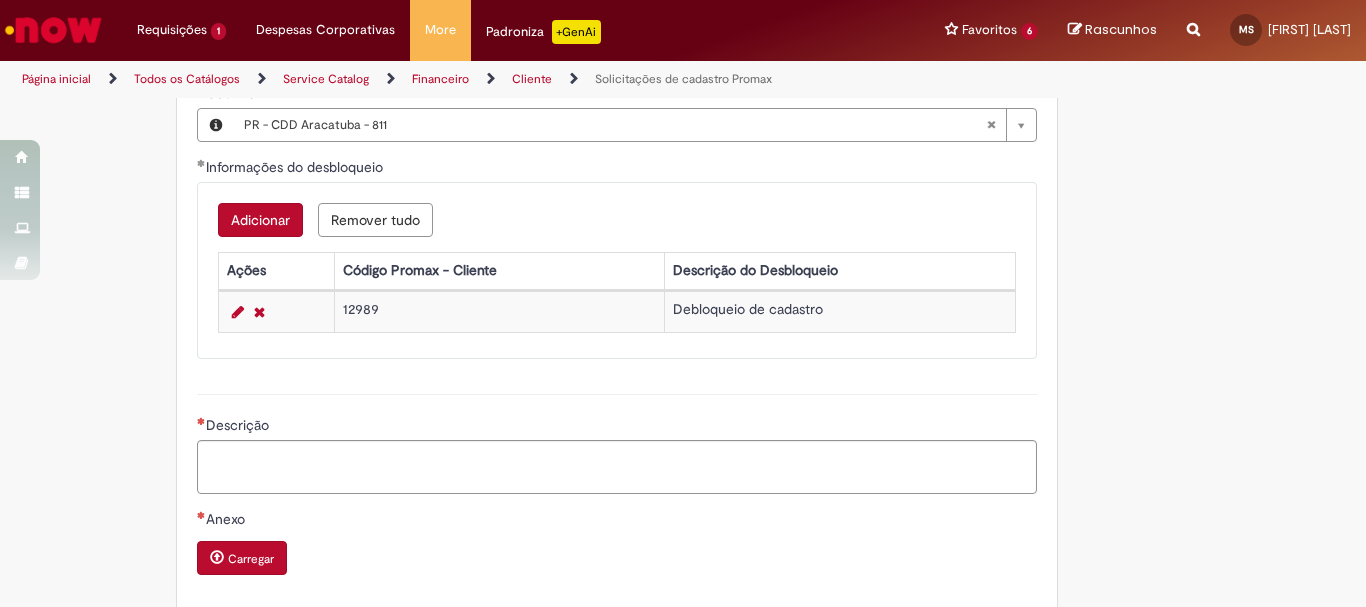 type 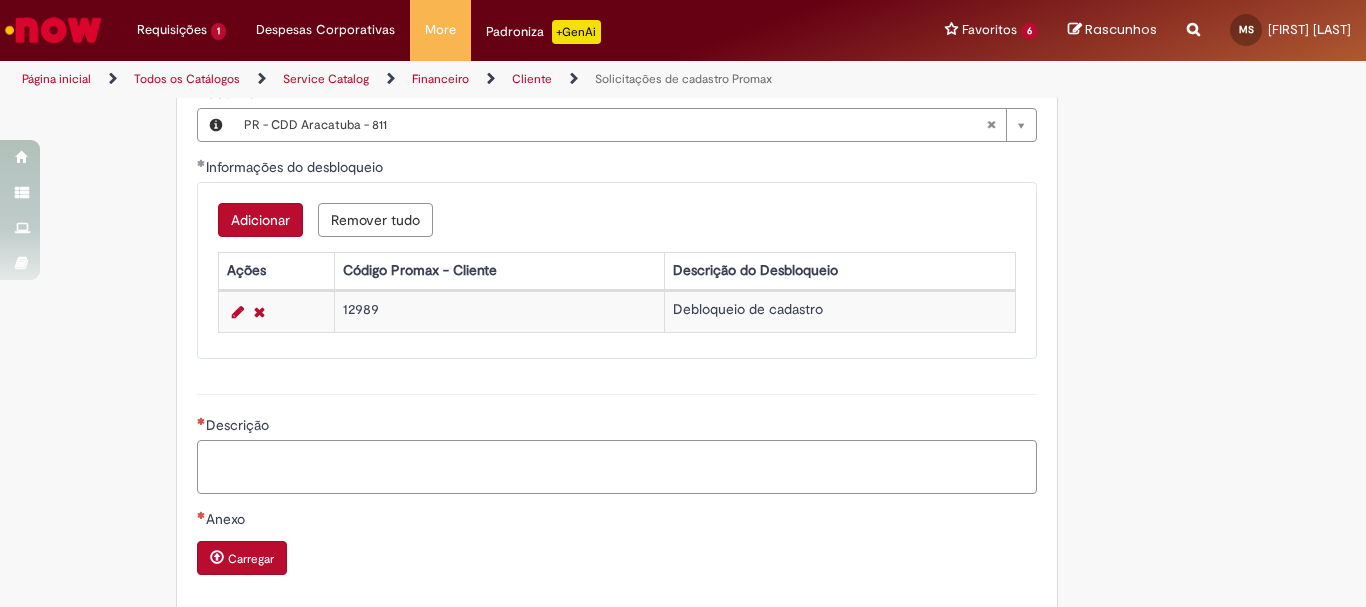 click on "Descrição" at bounding box center (617, 467) 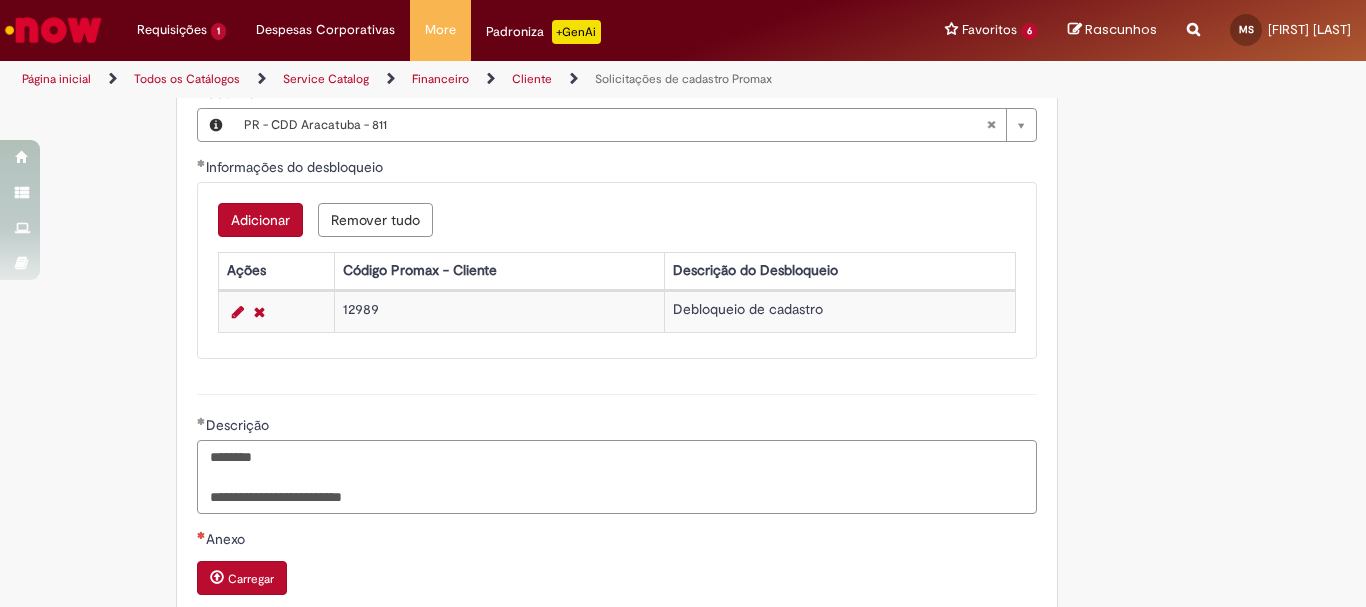 click on "**********" at bounding box center (617, 477) 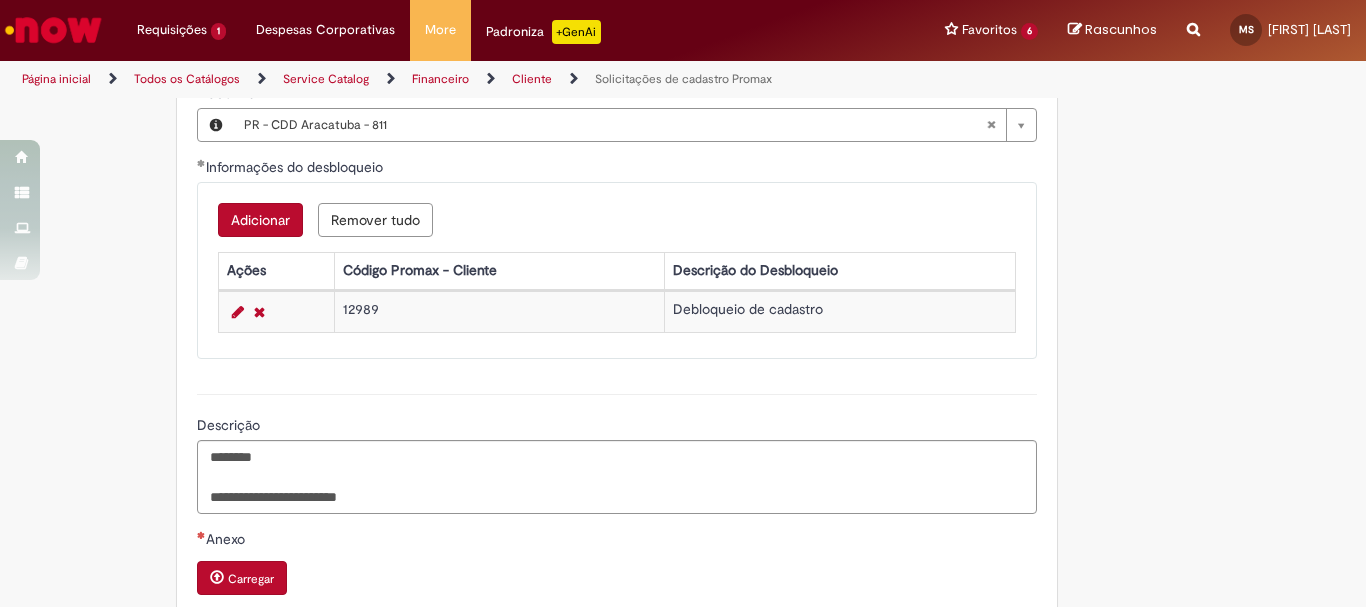 click on "**********" at bounding box center (617, 451) 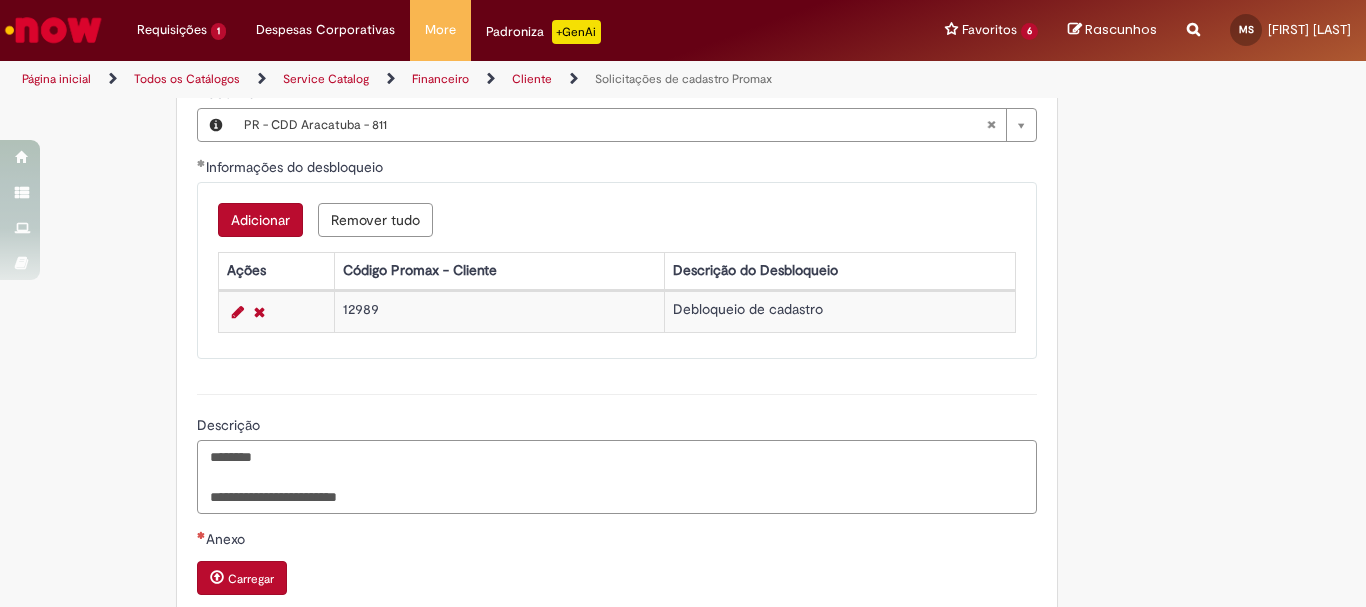 click on "**********" at bounding box center [617, 477] 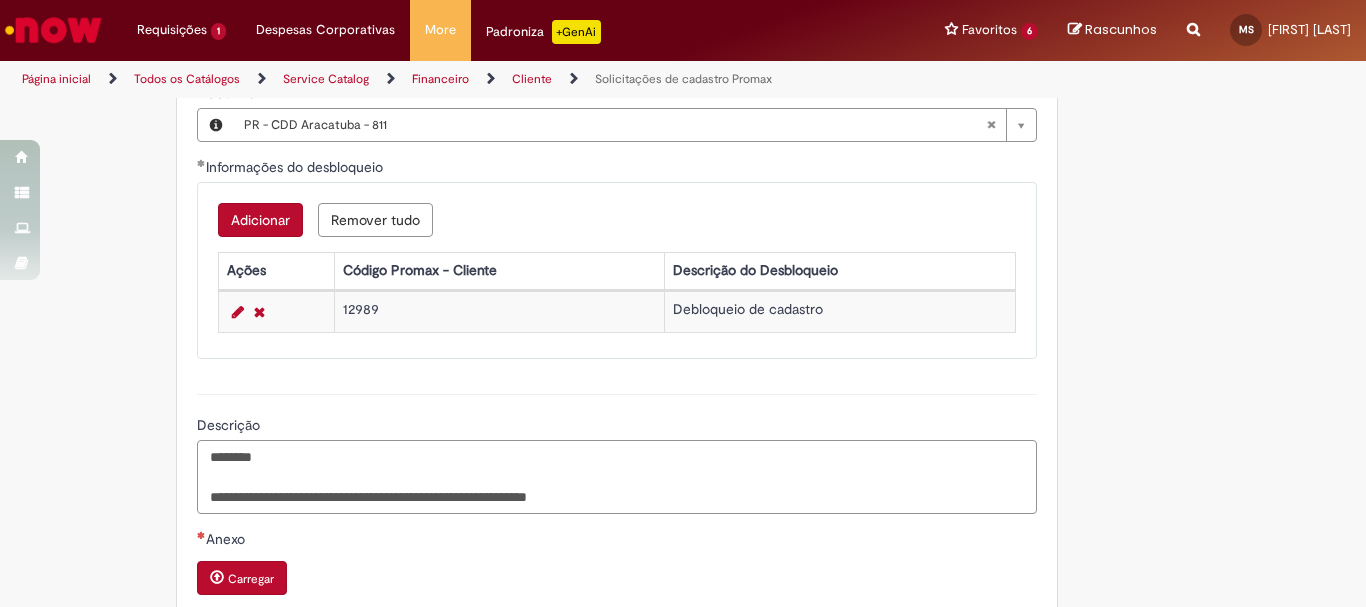 type on "**********" 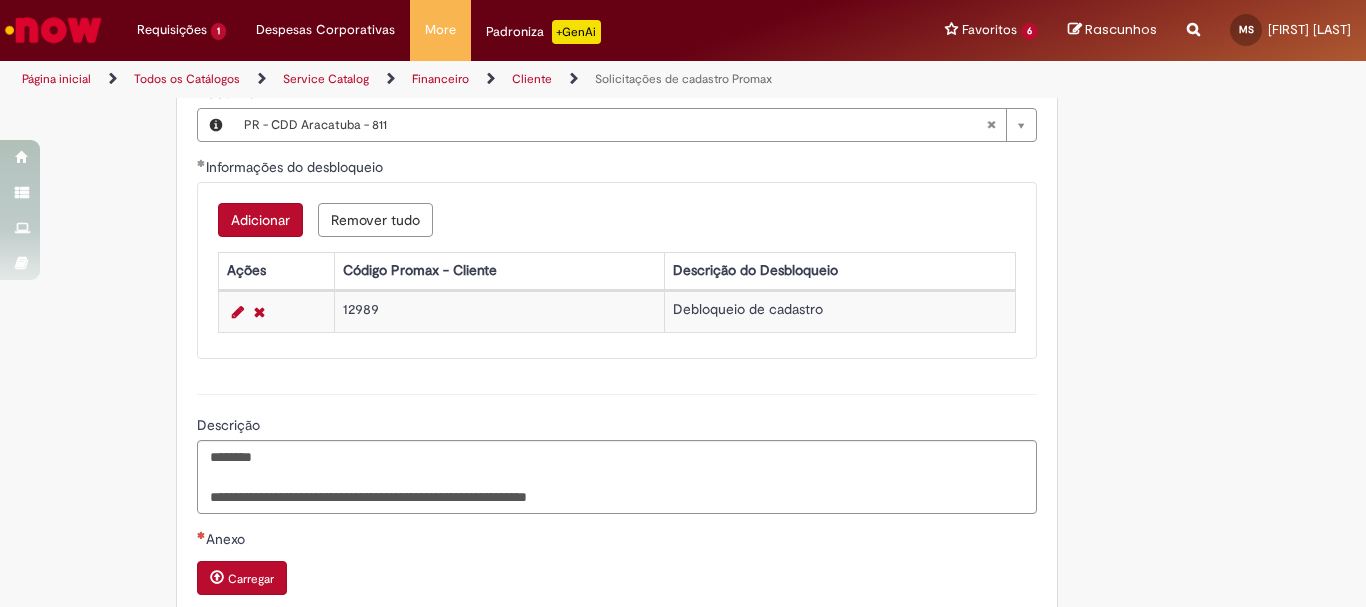 scroll, scrollTop: 1500, scrollLeft: 0, axis: vertical 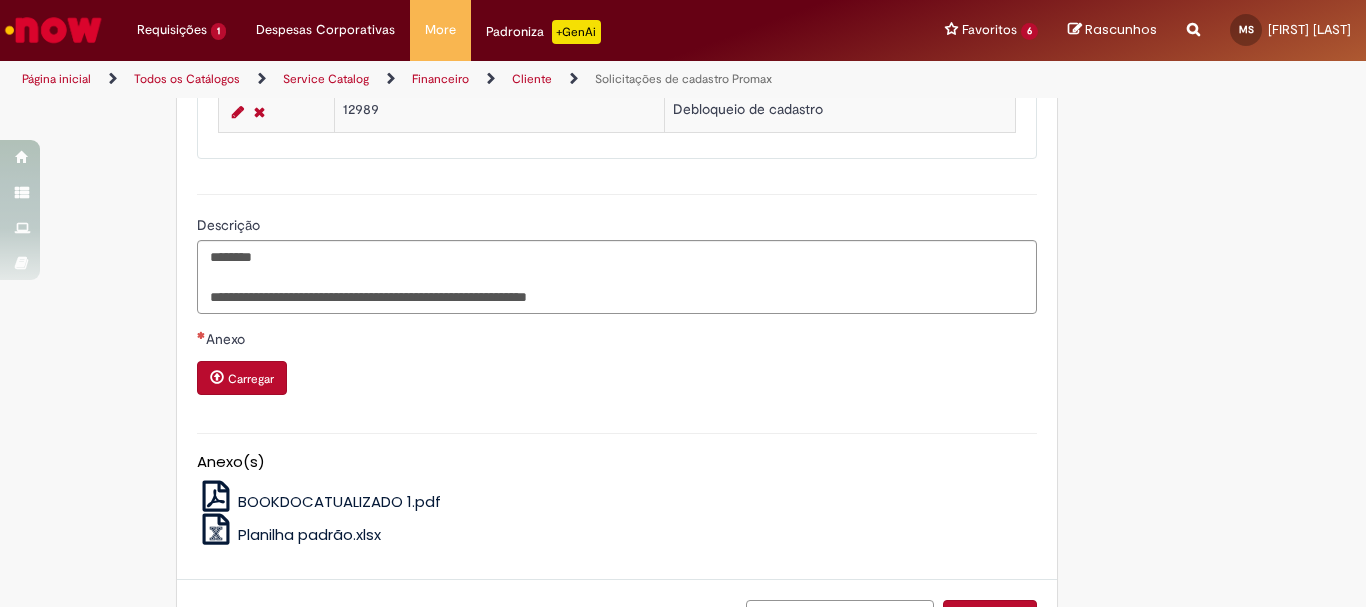 click on "Carregar" at bounding box center (242, 378) 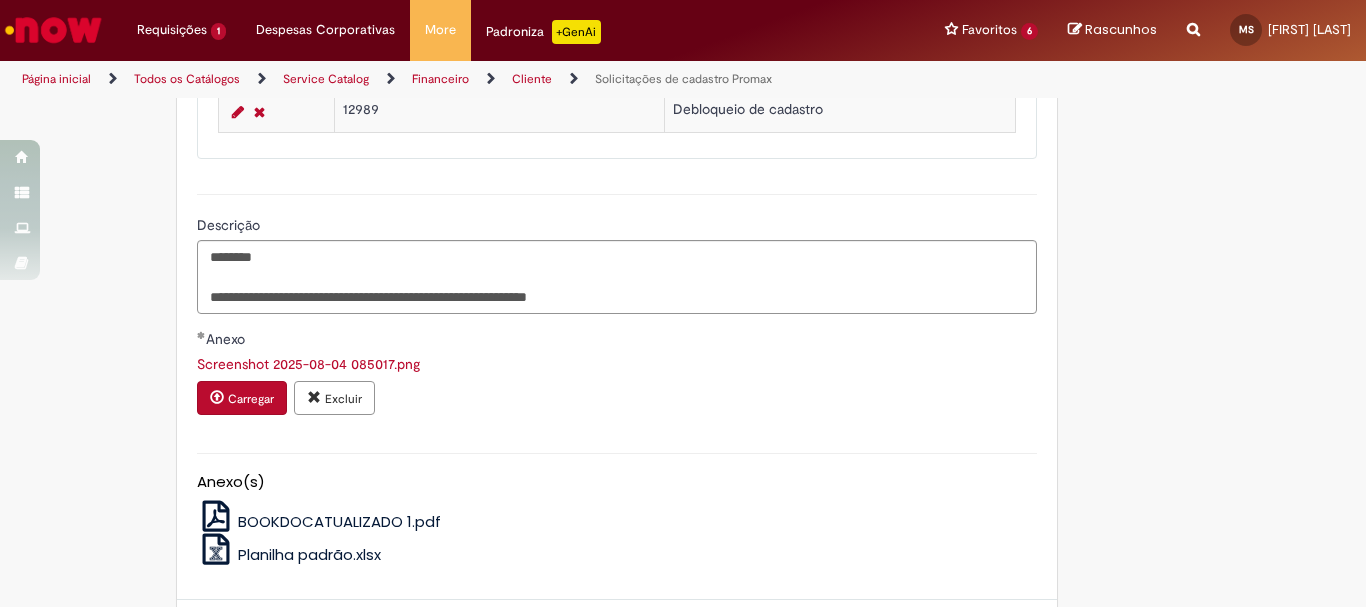 scroll, scrollTop: 1592, scrollLeft: 0, axis: vertical 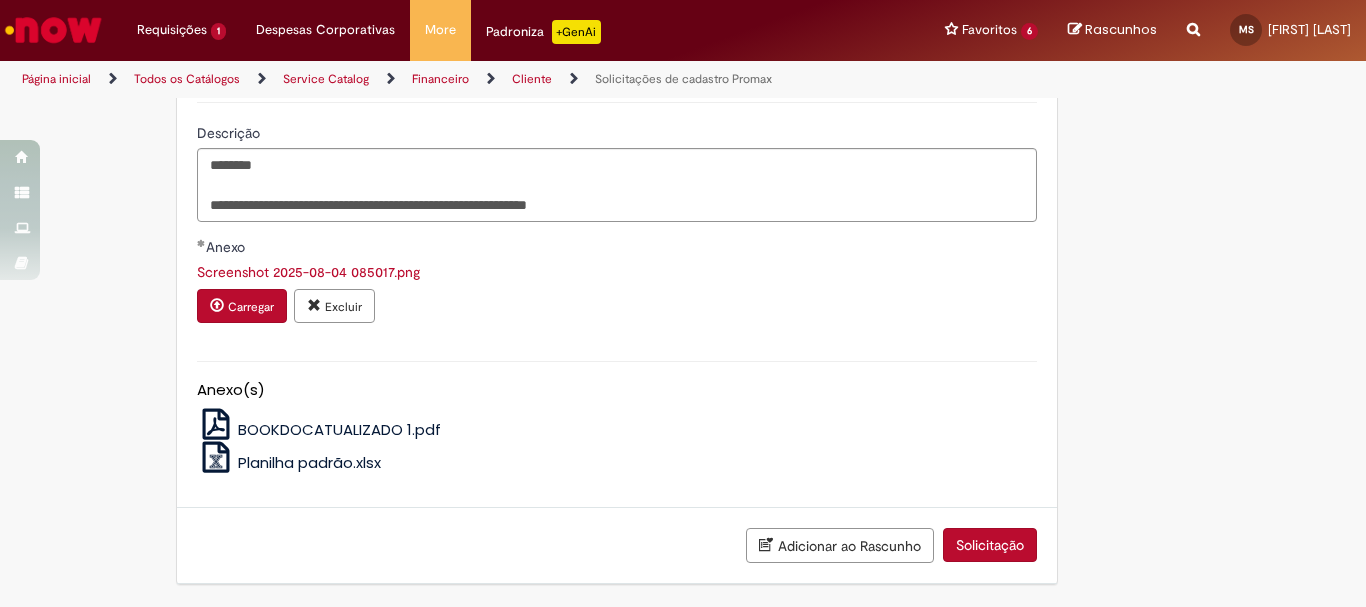 click on "Solicitação" at bounding box center (990, 545) 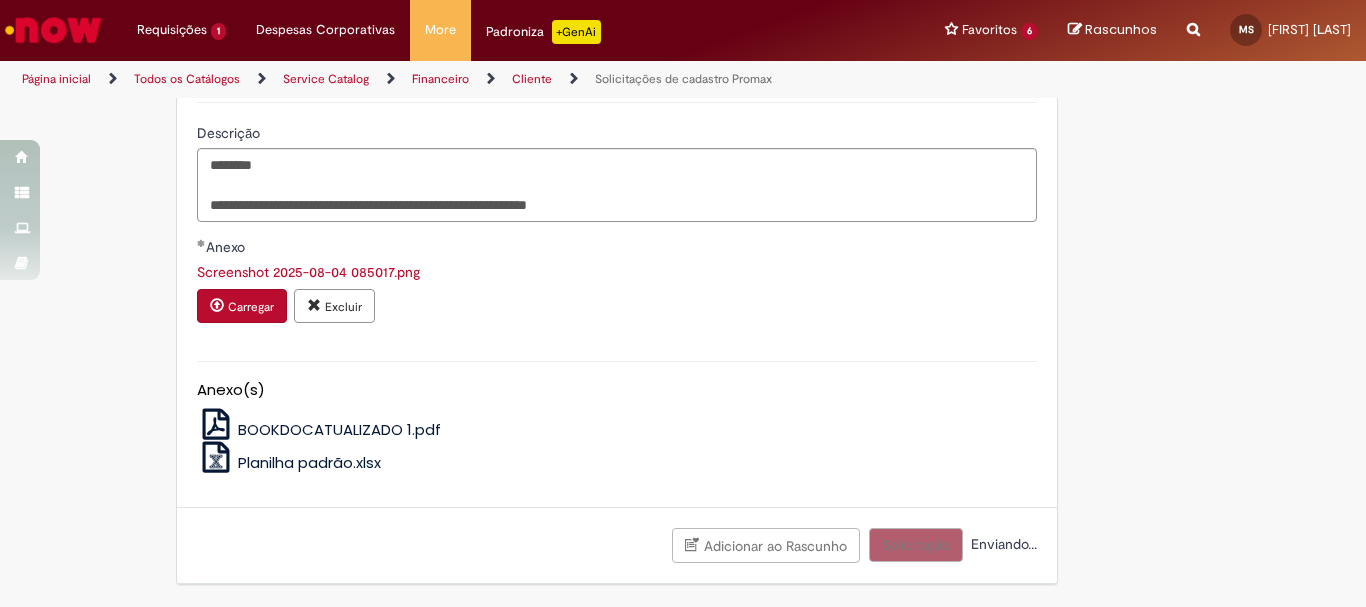 scroll, scrollTop: 433, scrollLeft: 0, axis: vertical 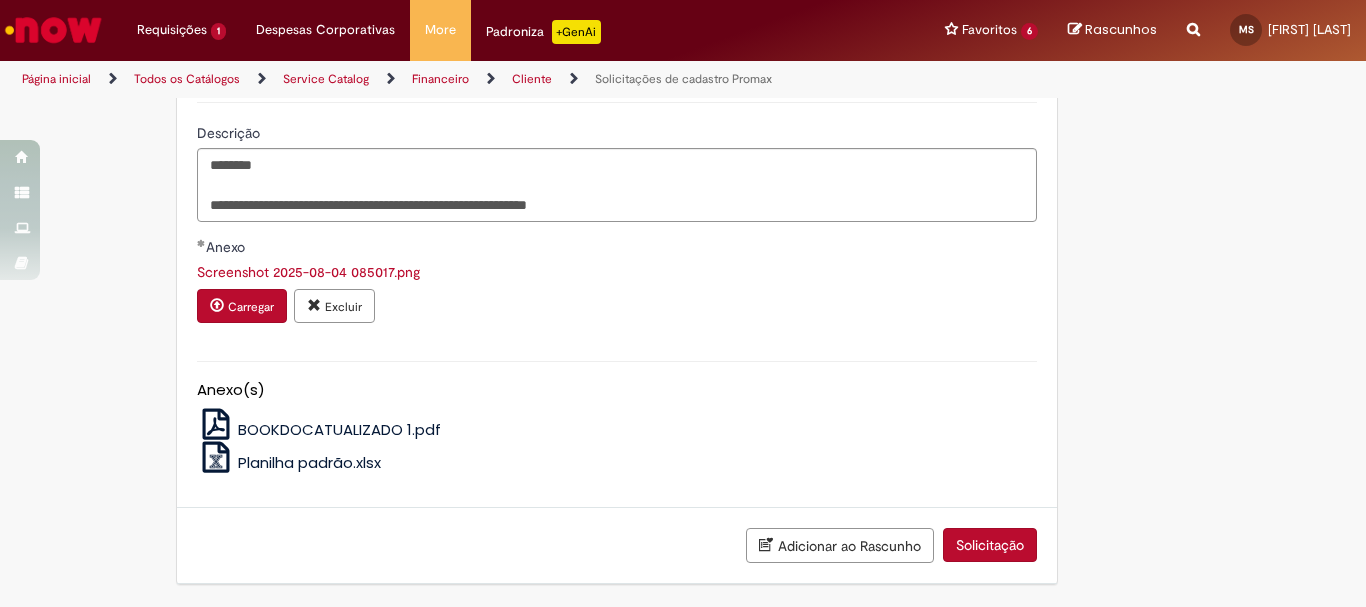click on "Solicitação" at bounding box center [990, 545] 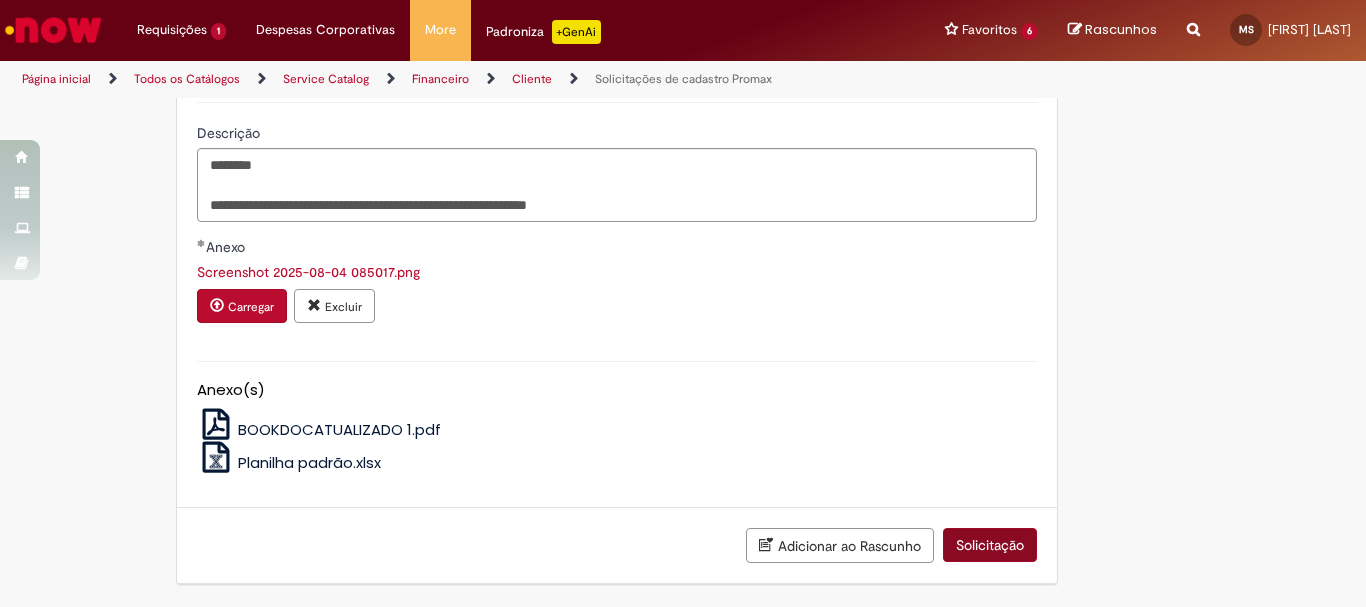 scroll, scrollTop: 1575, scrollLeft: 0, axis: vertical 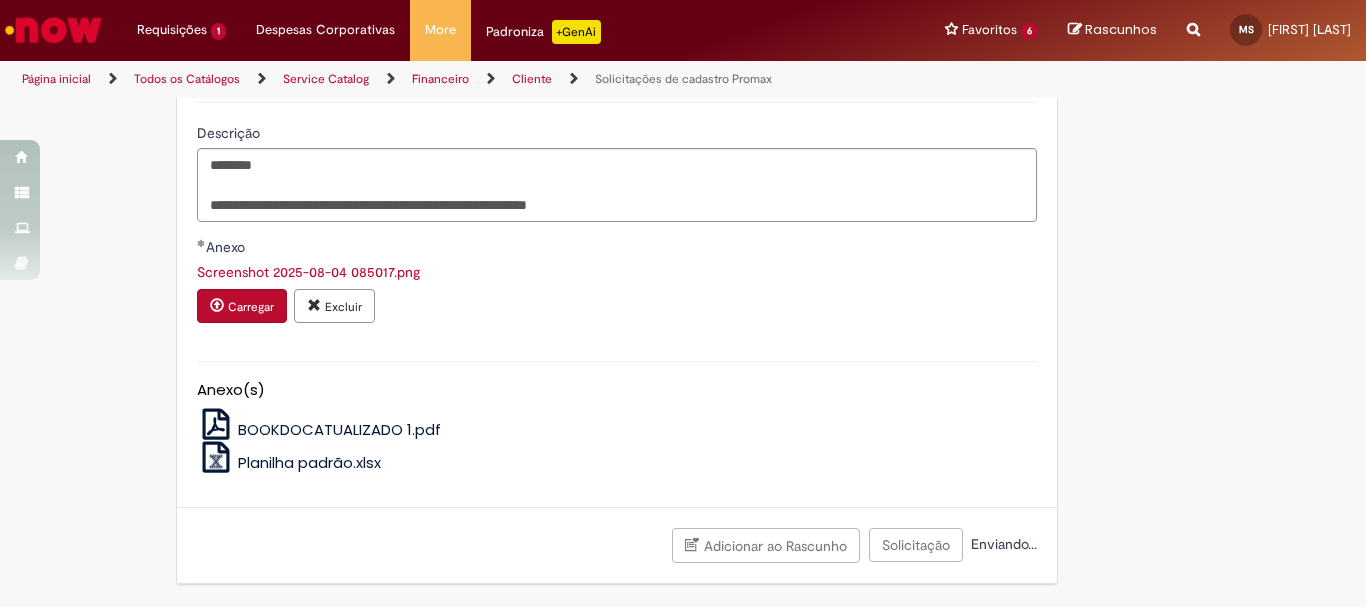 type on "**********" 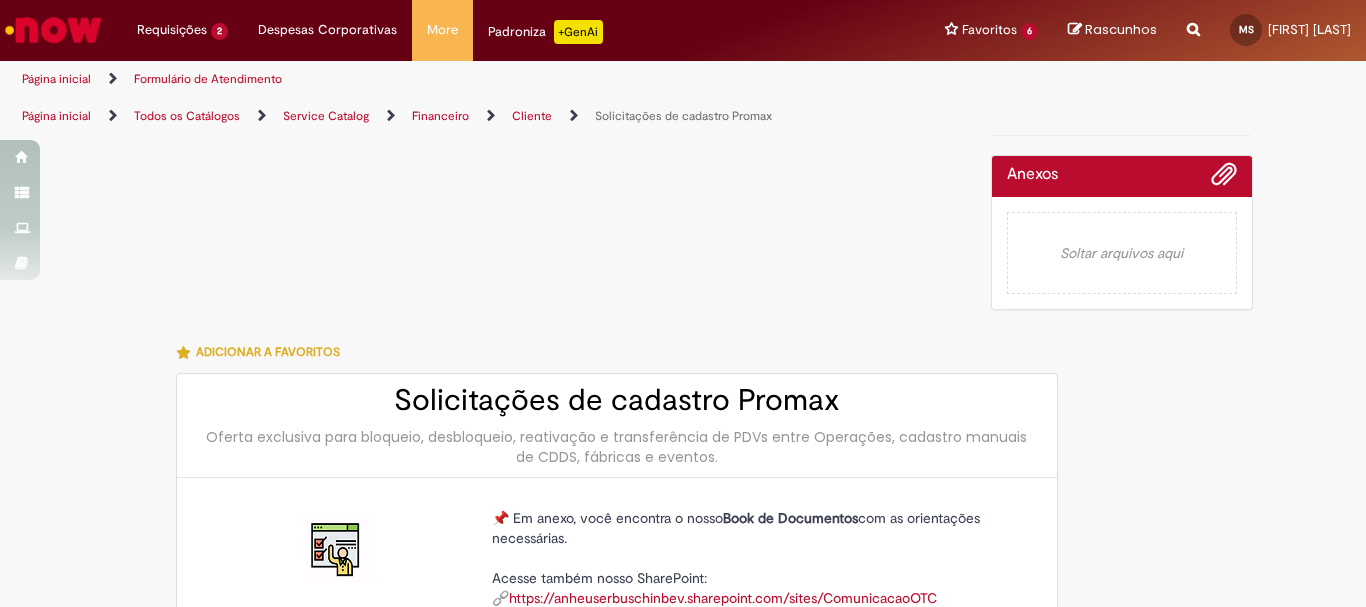 scroll, scrollTop: 0, scrollLeft: 0, axis: both 